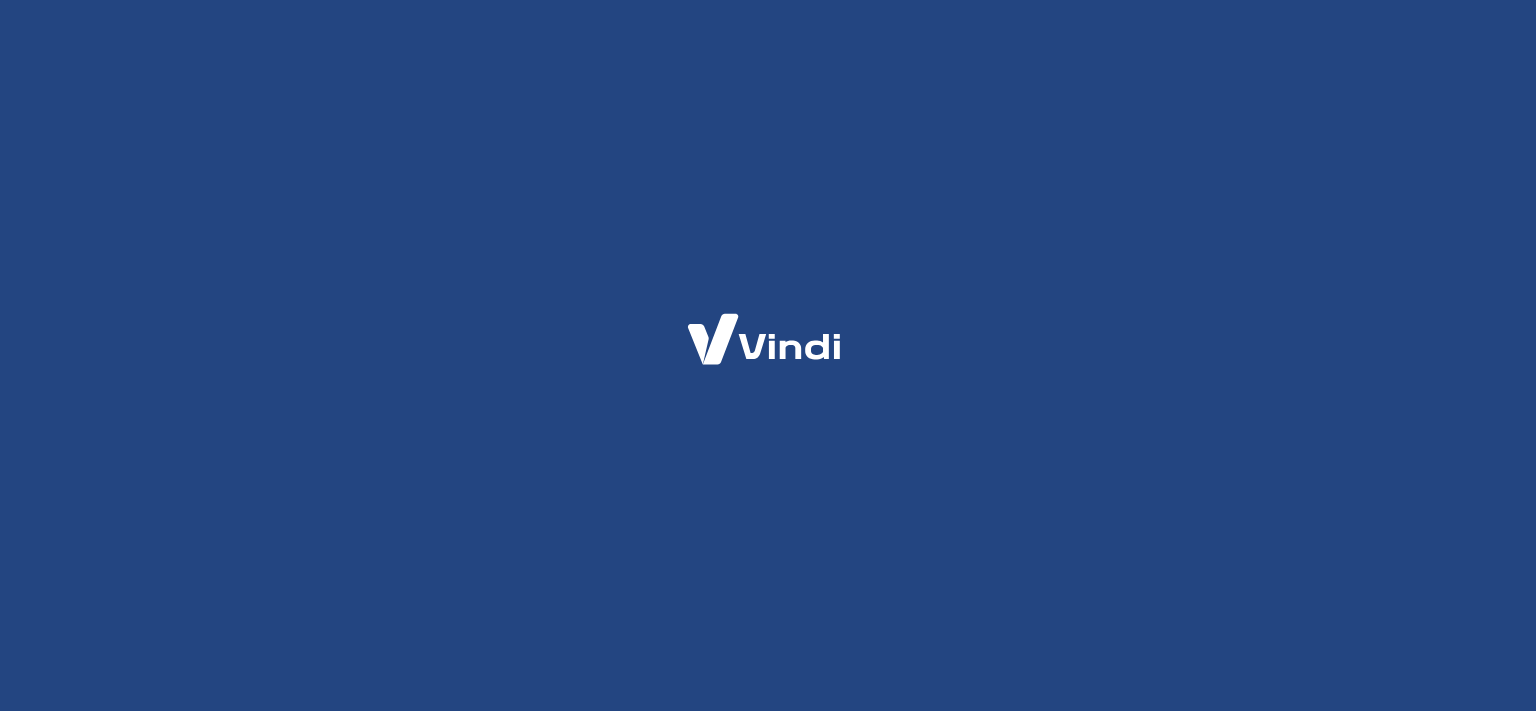 scroll, scrollTop: 0, scrollLeft: 0, axis: both 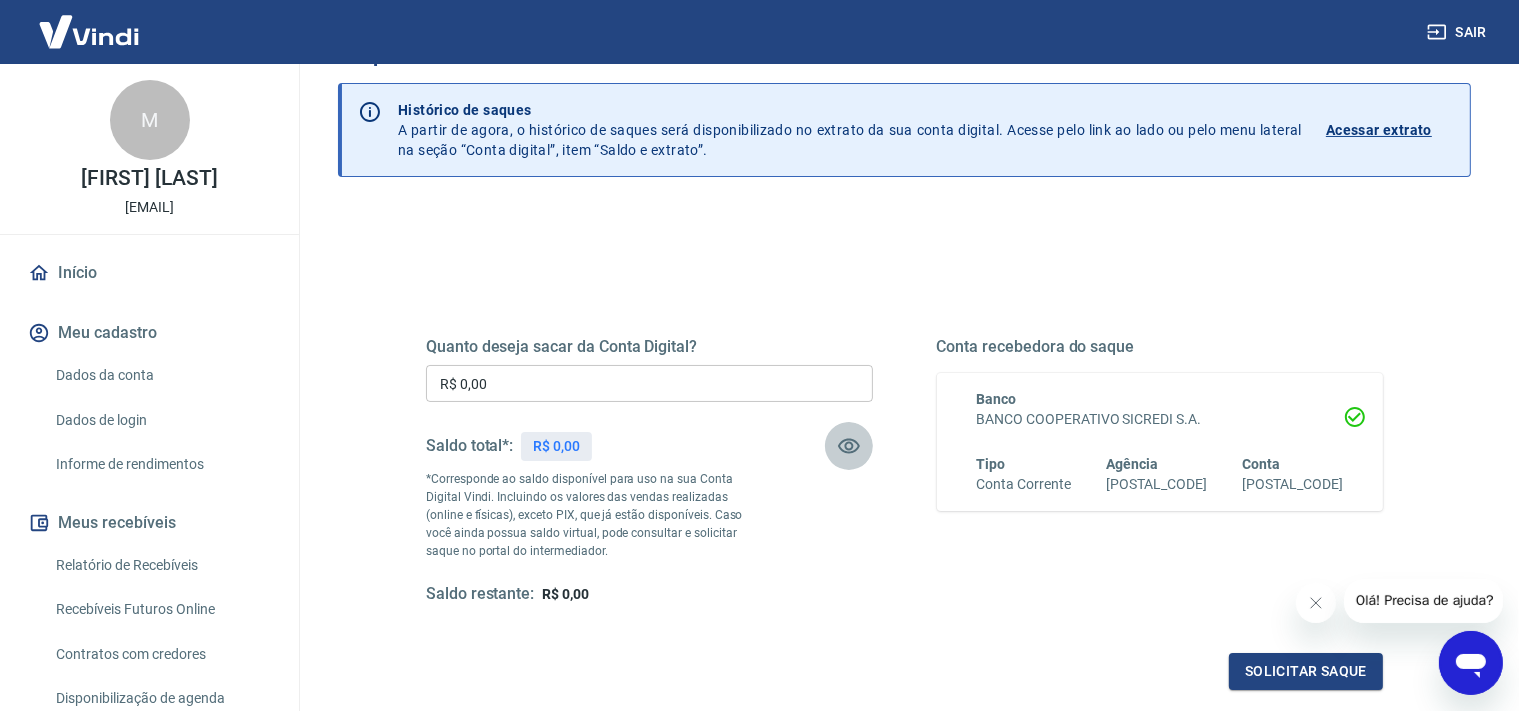 click 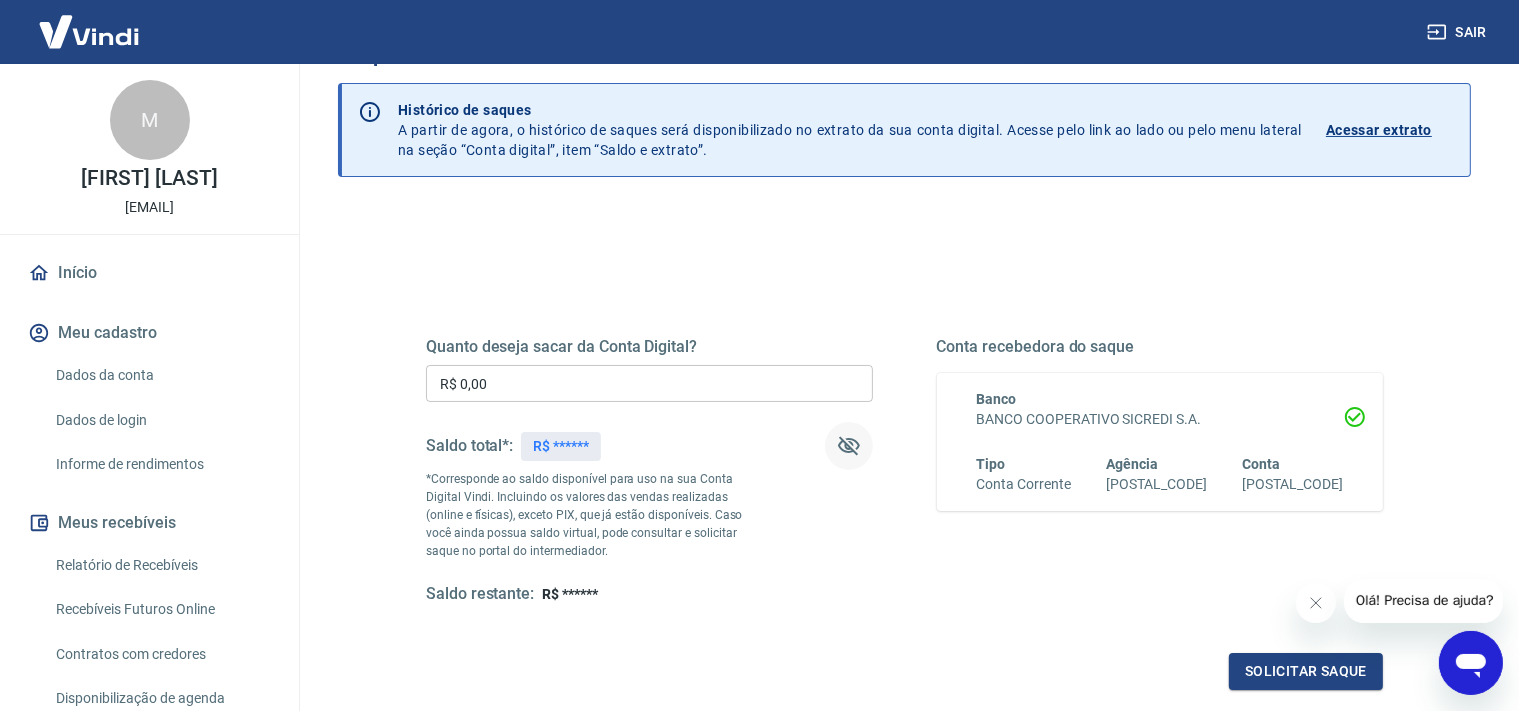 click 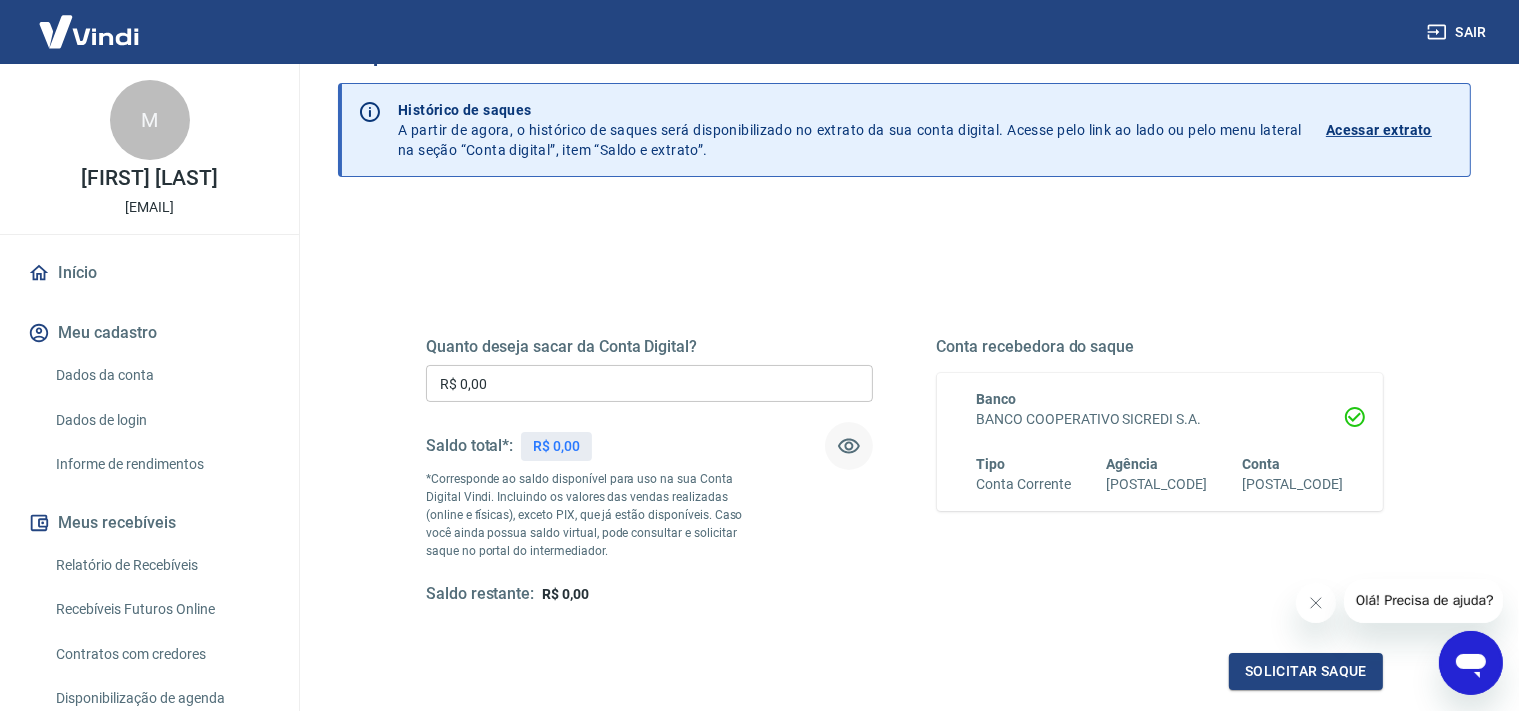 click on "Acessar extrato" at bounding box center (1379, 130) 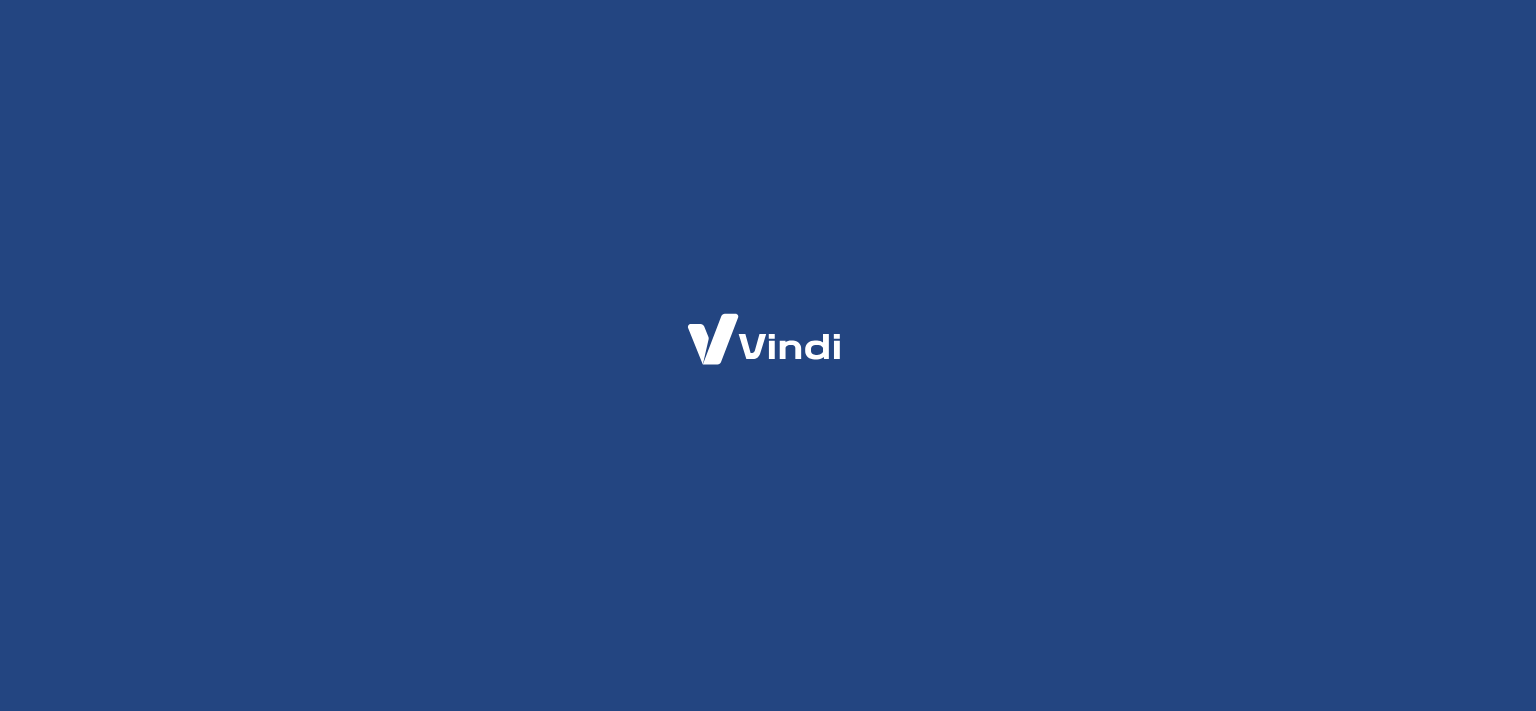 scroll, scrollTop: 0, scrollLeft: 0, axis: both 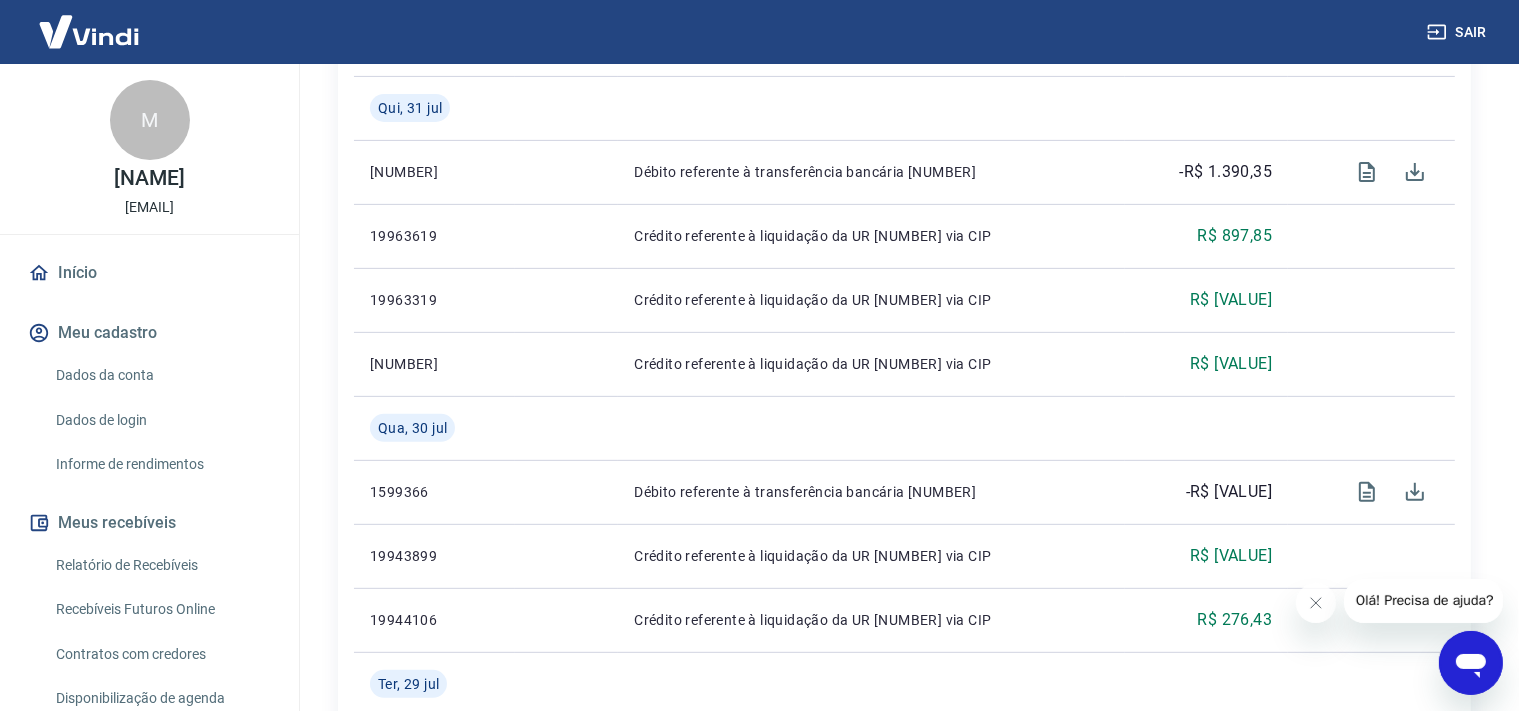 click on "Meu cadastro" at bounding box center (149, 333) 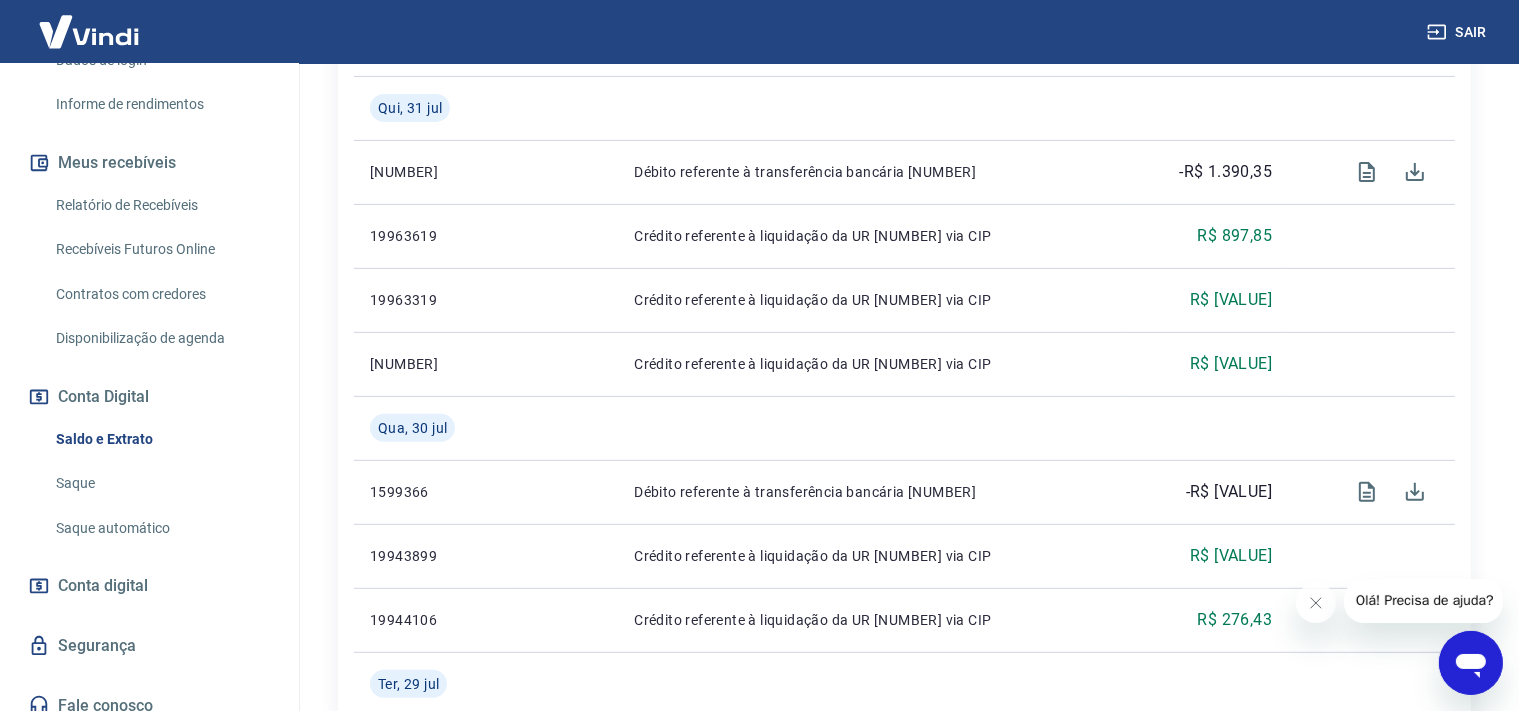 scroll, scrollTop: 376, scrollLeft: 0, axis: vertical 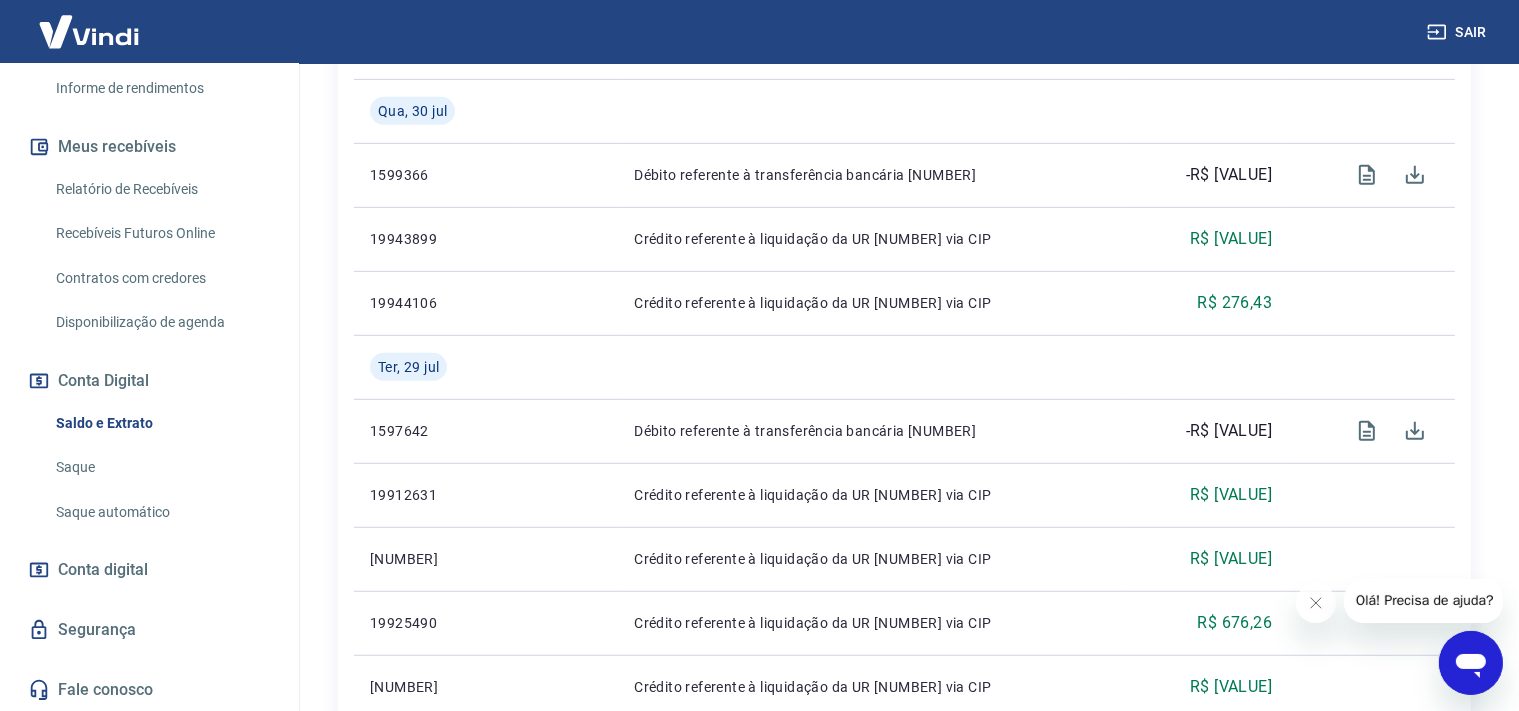 click on "Conta Digital" at bounding box center (149, 381) 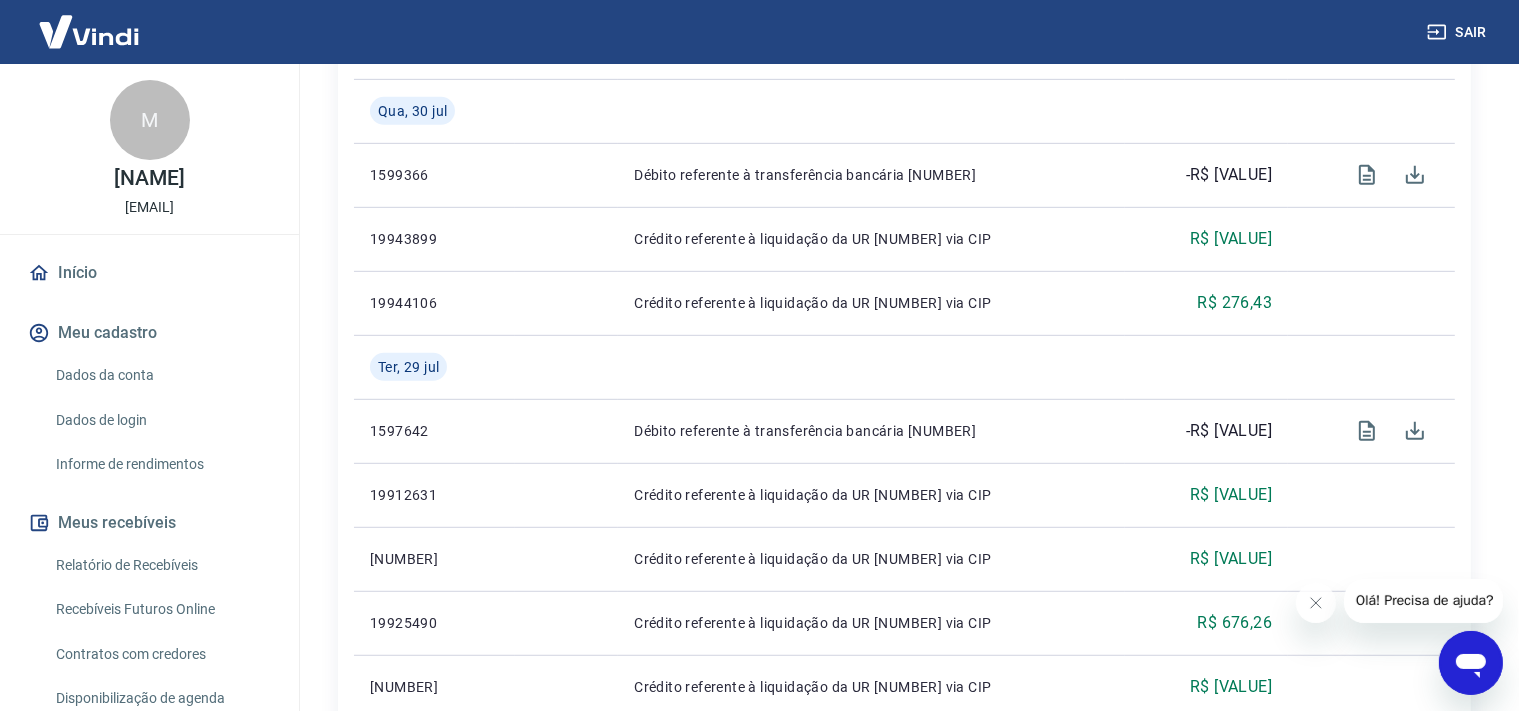 click at bounding box center [89, 31] 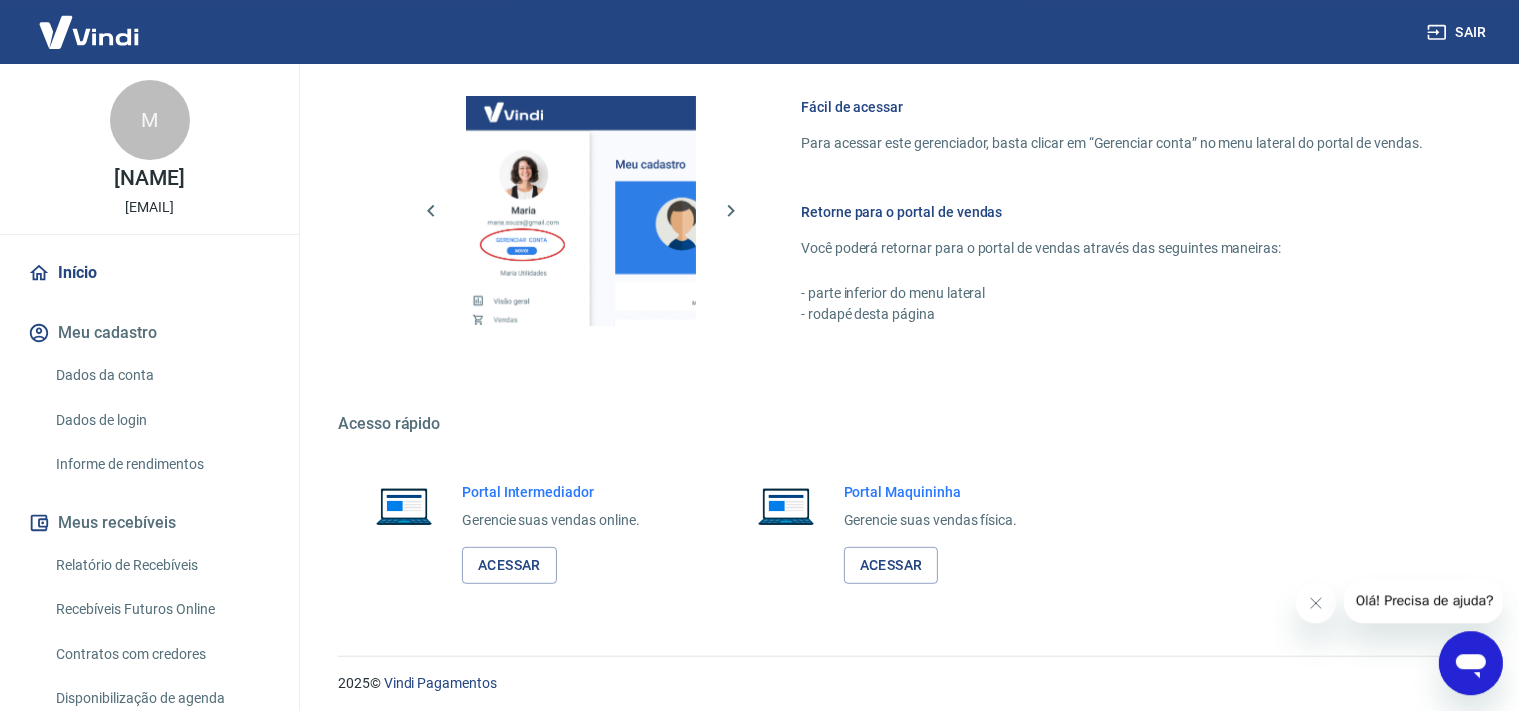 scroll, scrollTop: 867, scrollLeft: 0, axis: vertical 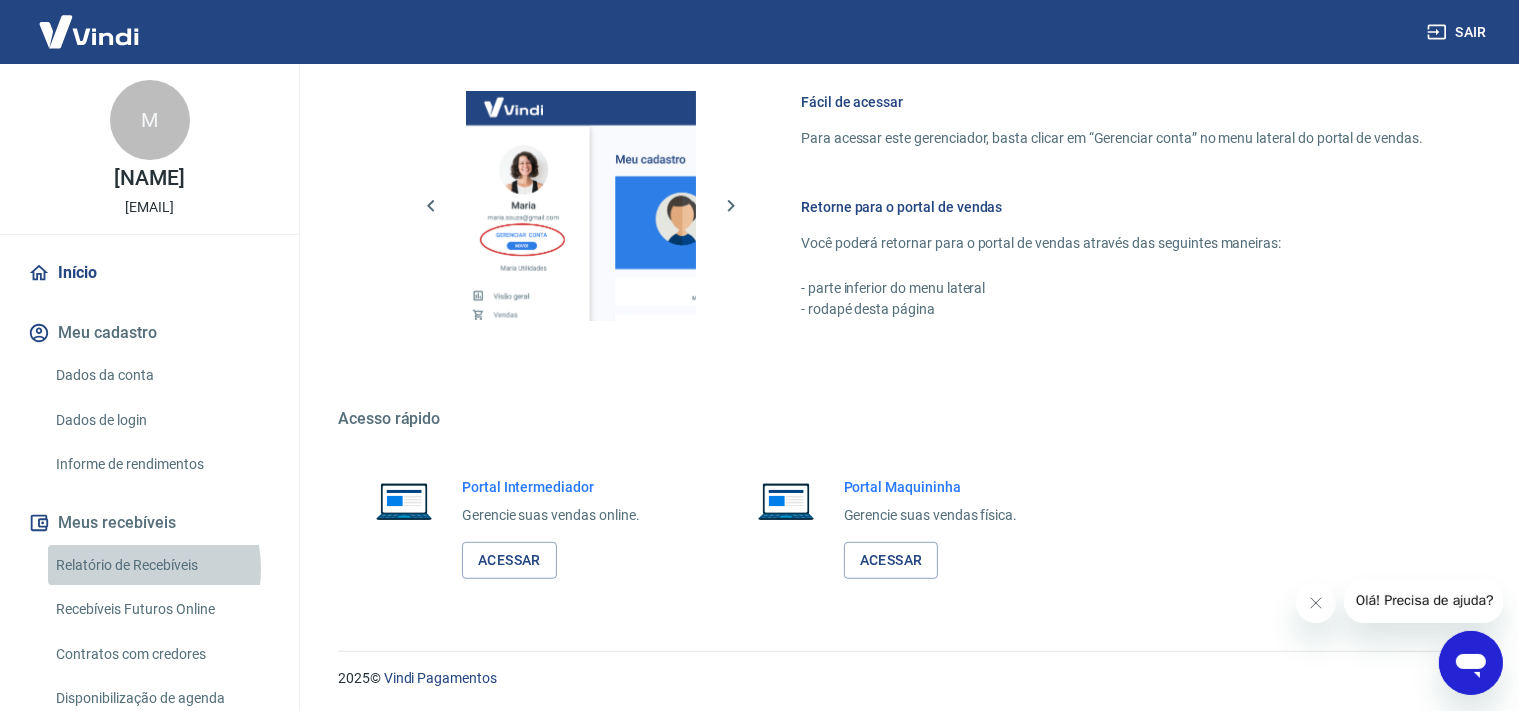 click on "Relatório de Recebíveis" at bounding box center [161, 565] 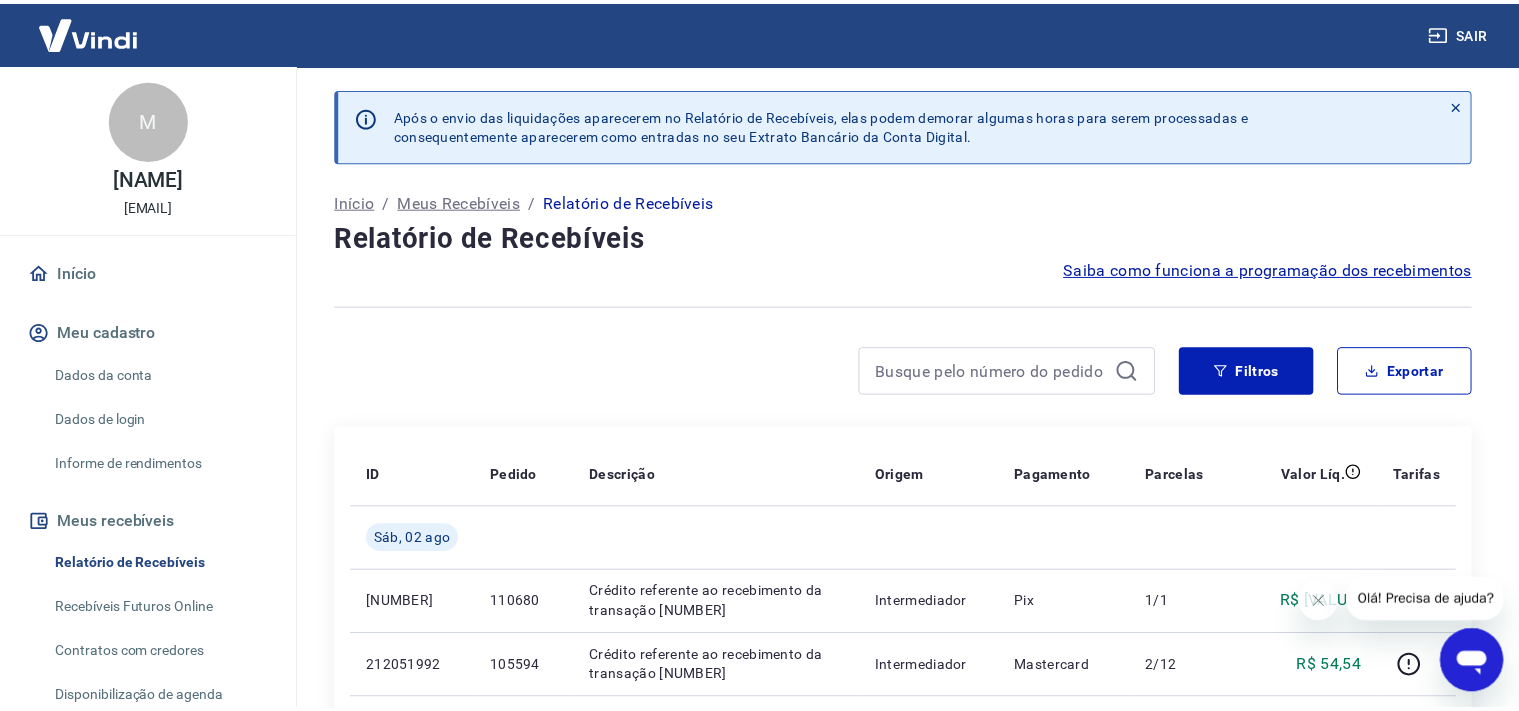 scroll, scrollTop: 316, scrollLeft: 0, axis: vertical 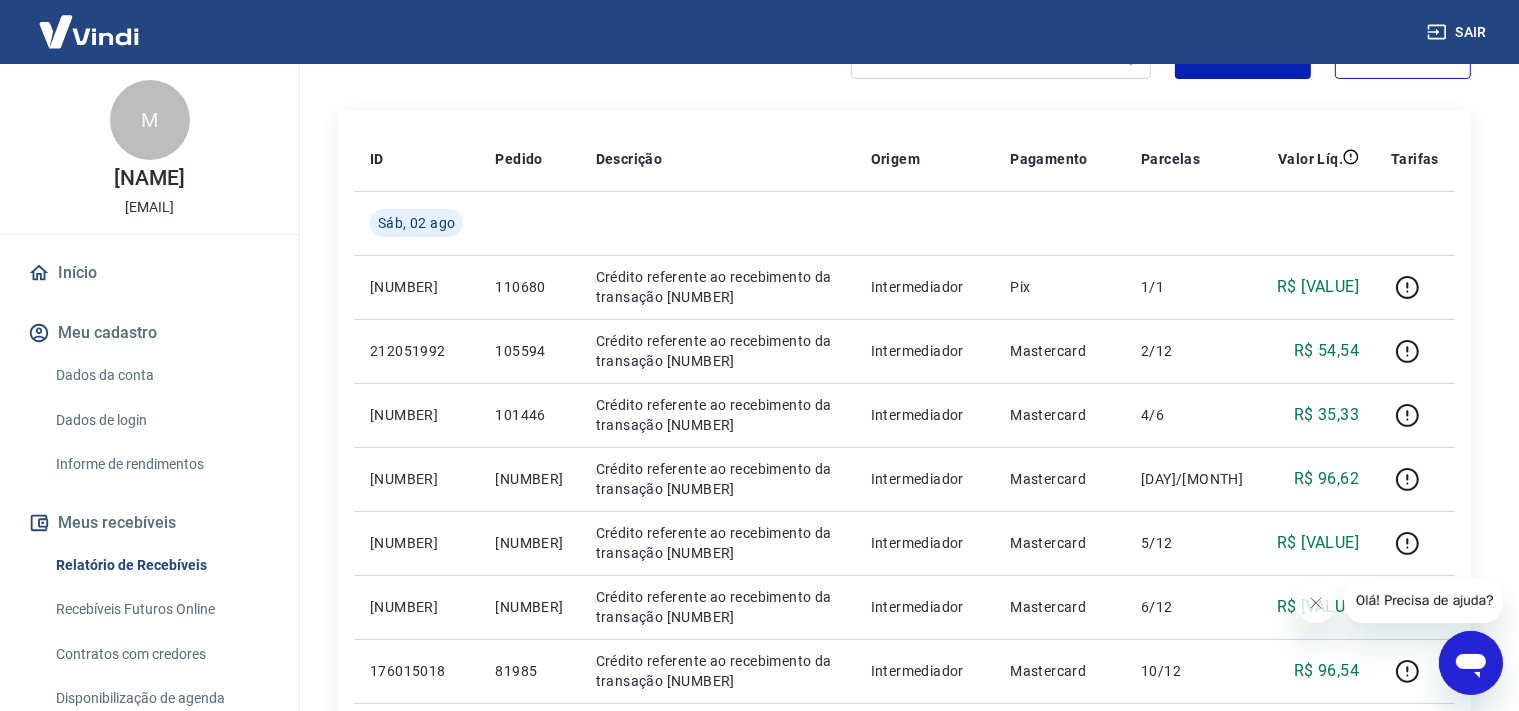 click on "Início" at bounding box center [149, 273] 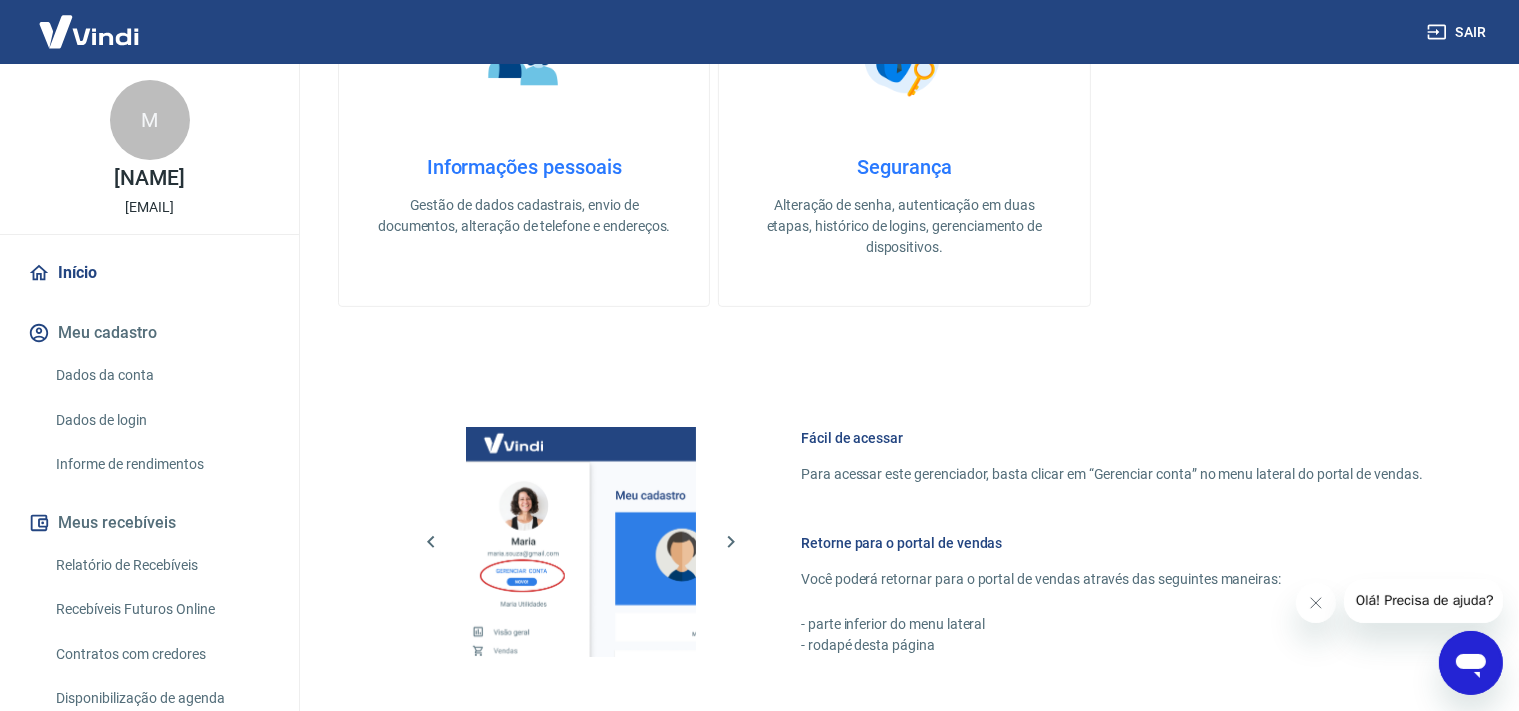 scroll, scrollTop: 867, scrollLeft: 0, axis: vertical 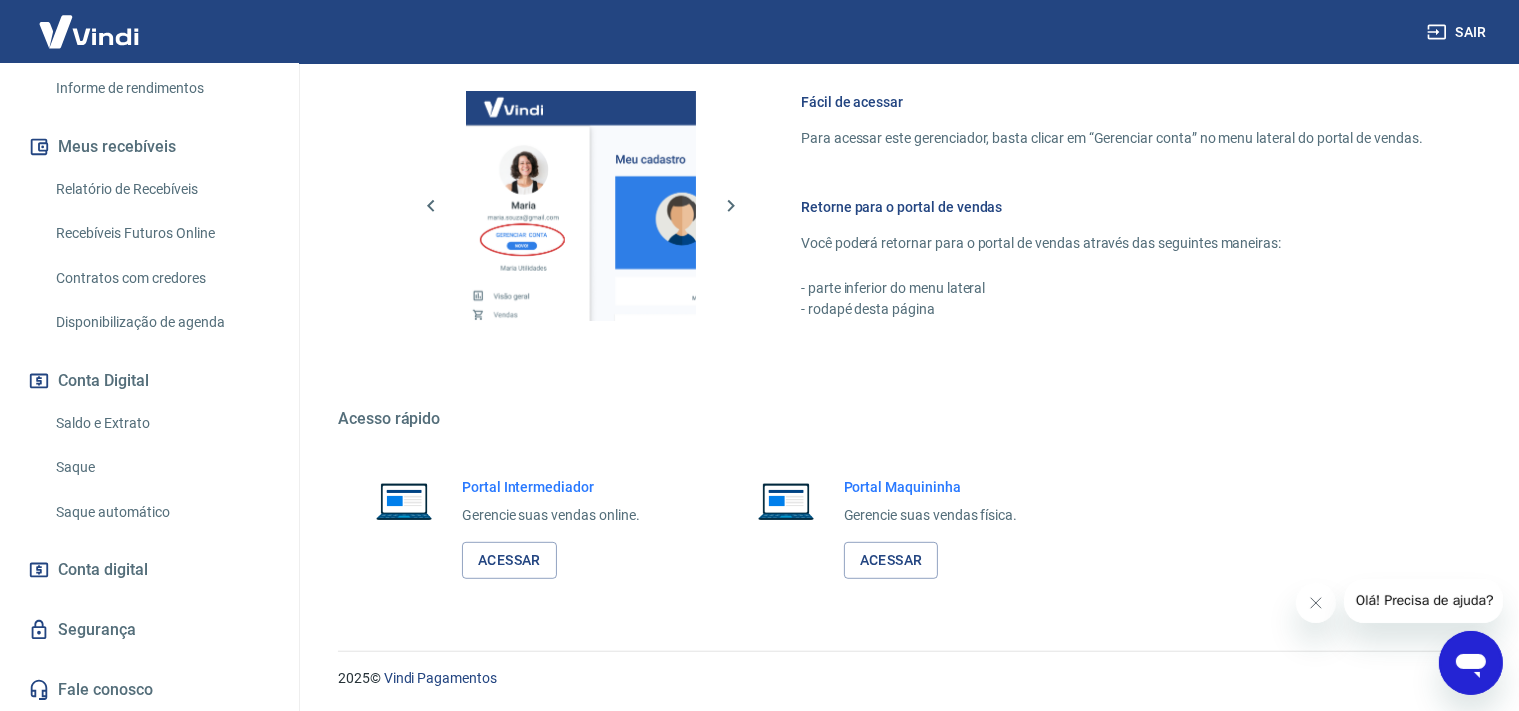 click on "Relatório de Recebíveis" at bounding box center [161, 189] 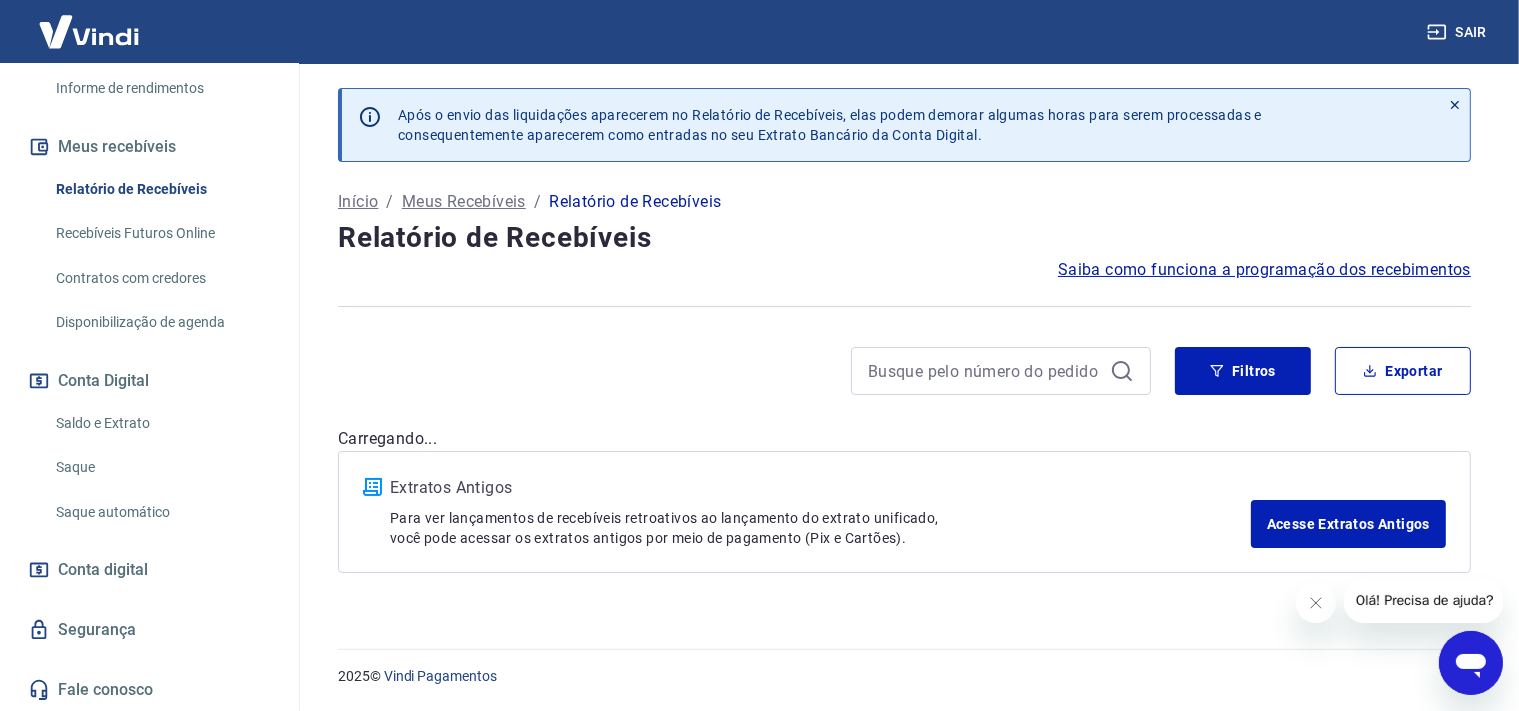 scroll, scrollTop: 0, scrollLeft: 0, axis: both 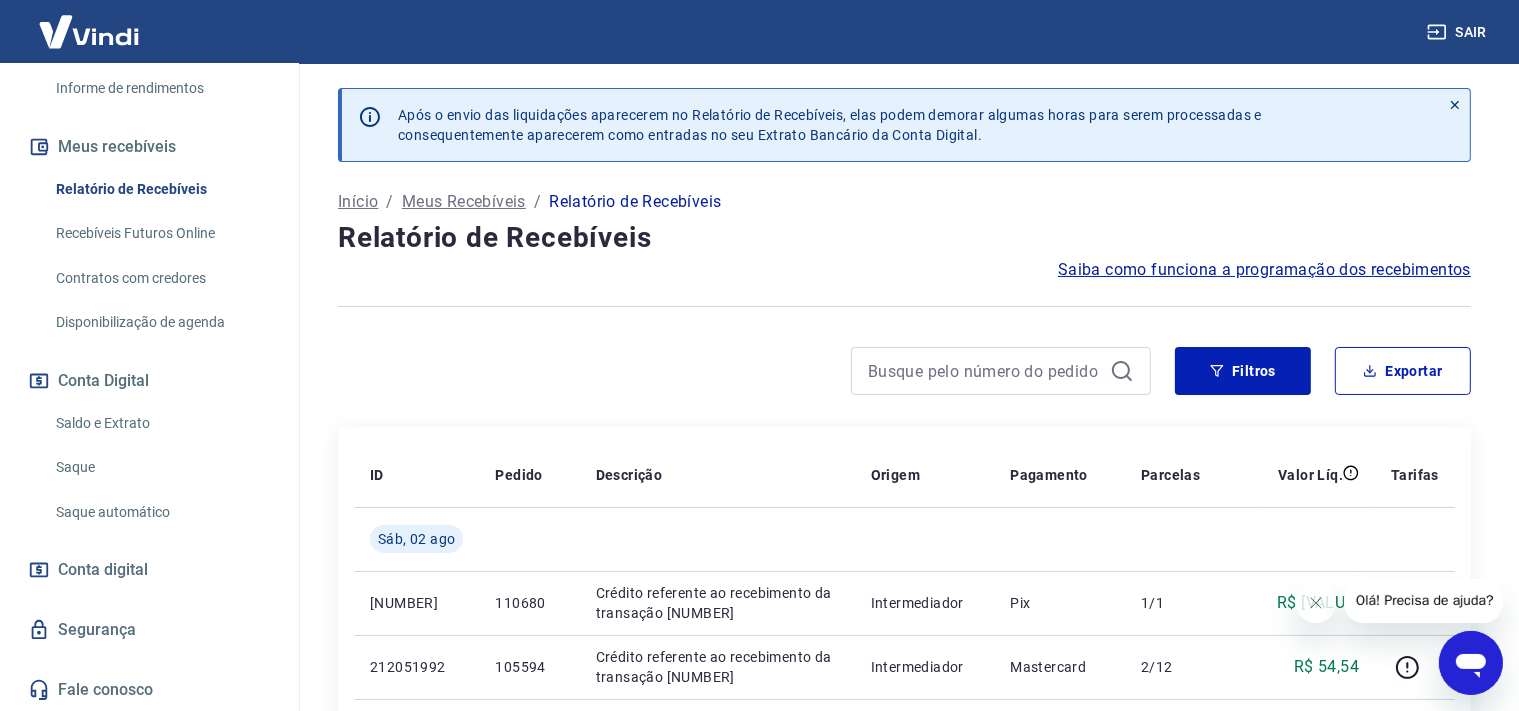 click at bounding box center [89, 31] 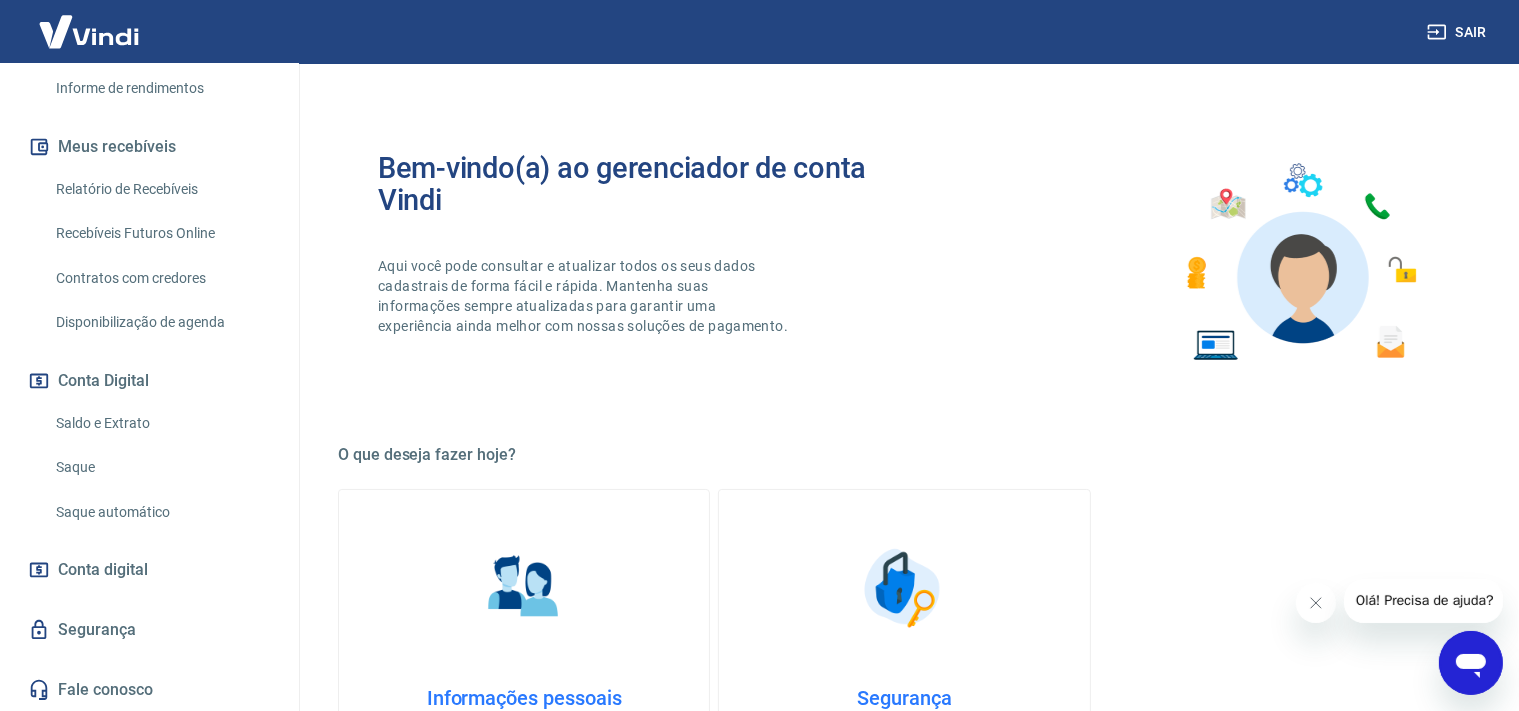 scroll, scrollTop: 0, scrollLeft: 0, axis: both 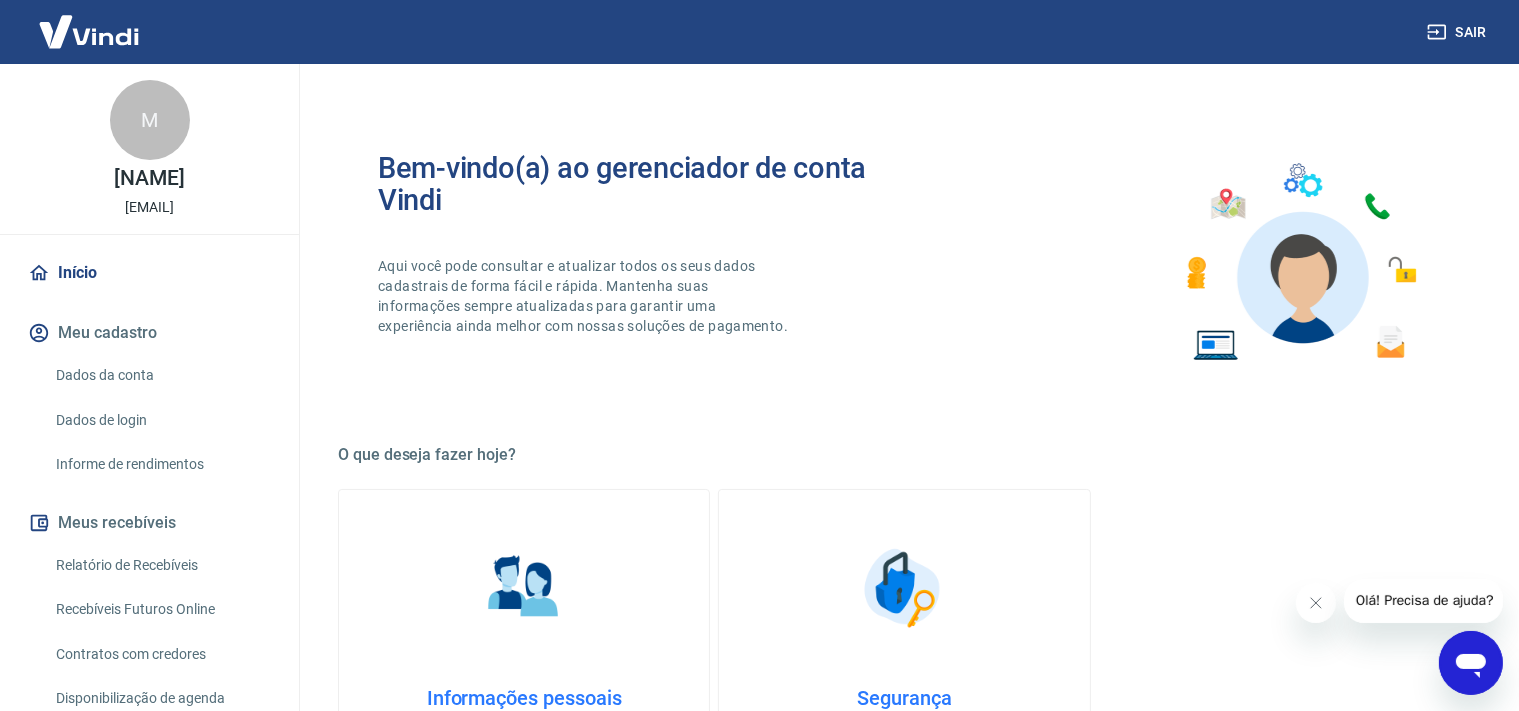 click on "Início" at bounding box center (149, 273) 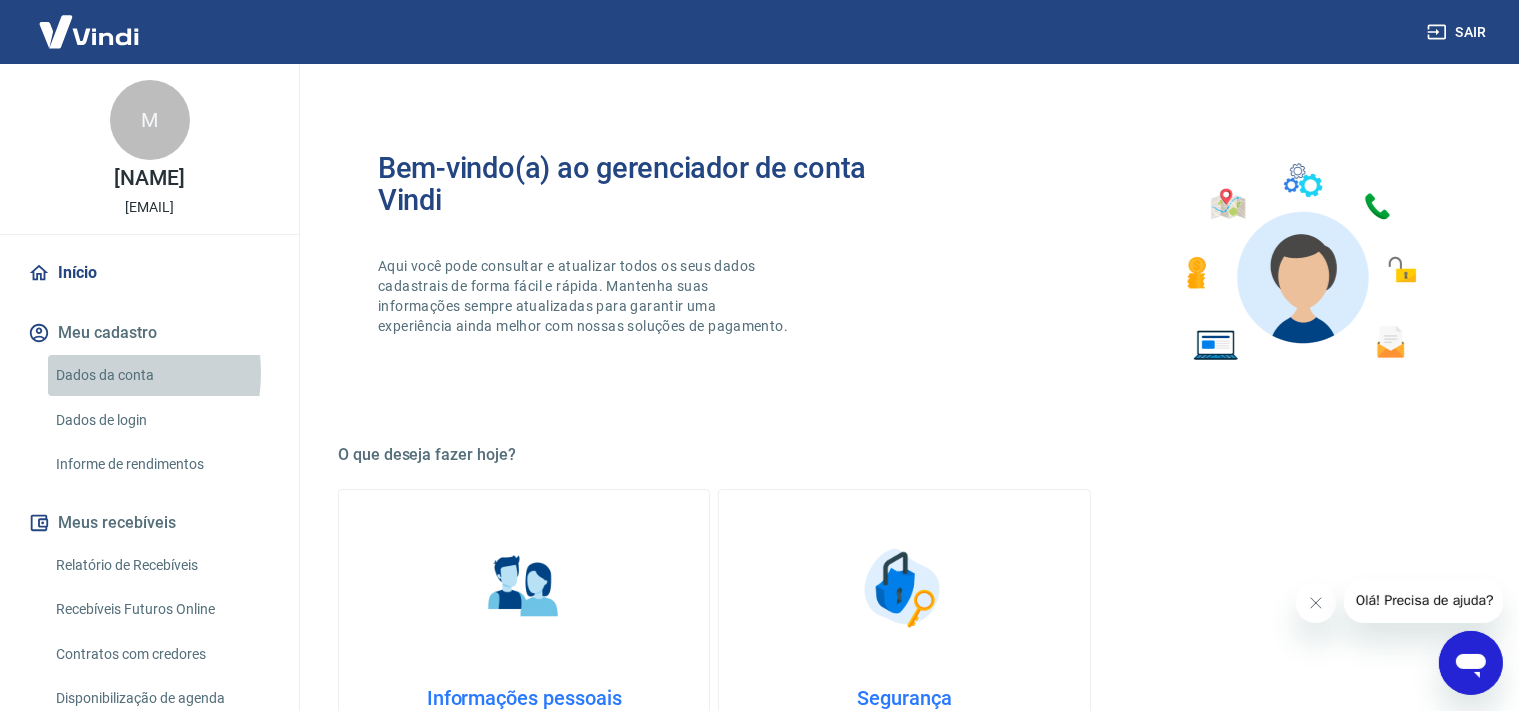 click on "Dados da conta" at bounding box center [161, 375] 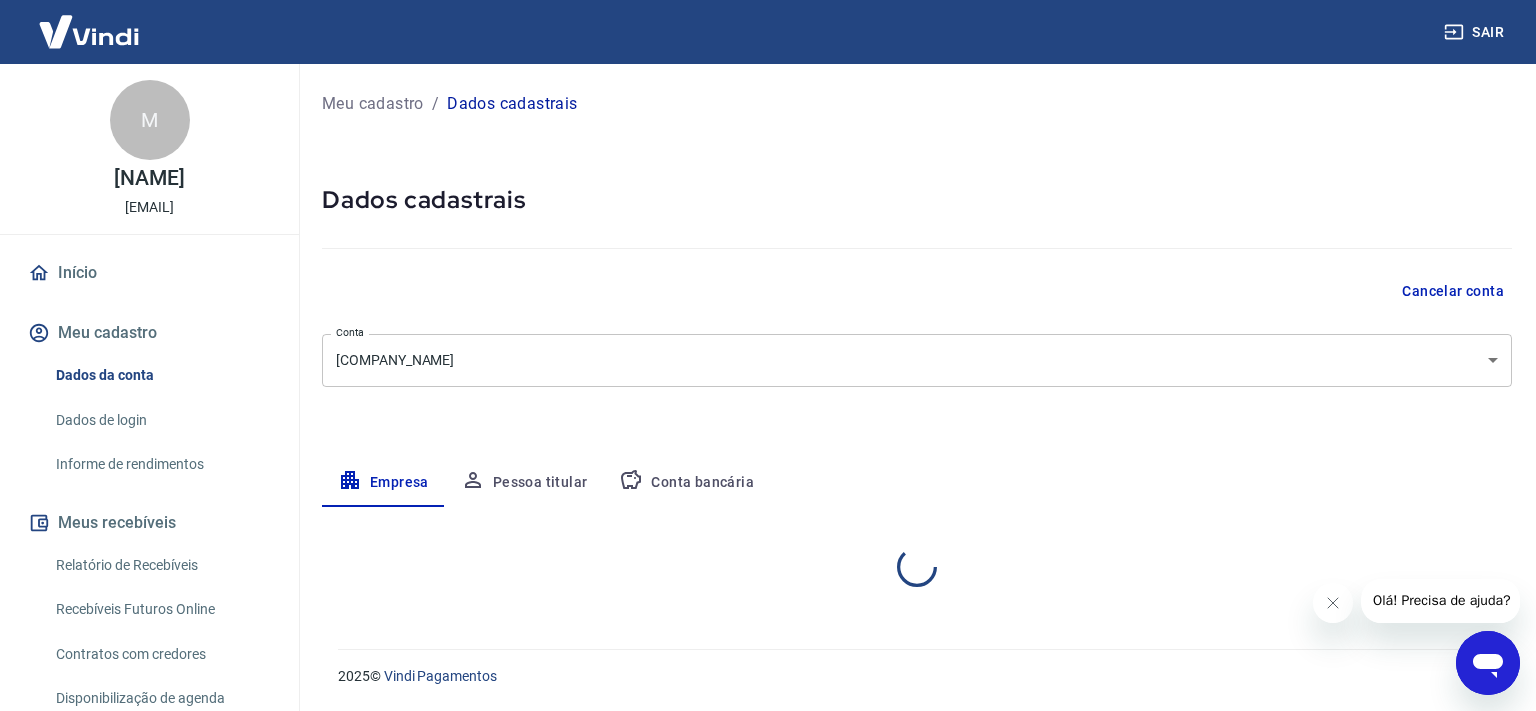 select on "[STATE]" 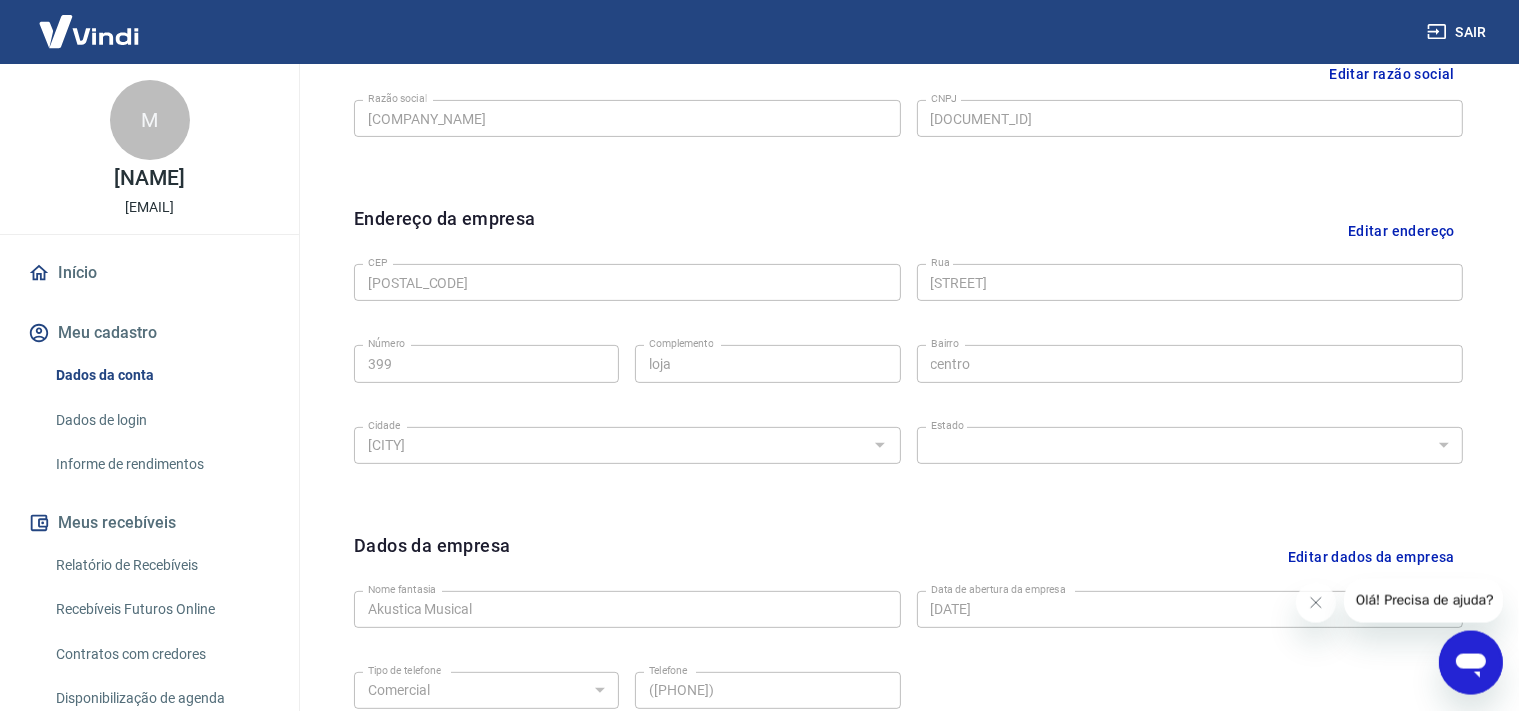 scroll, scrollTop: 528, scrollLeft: 0, axis: vertical 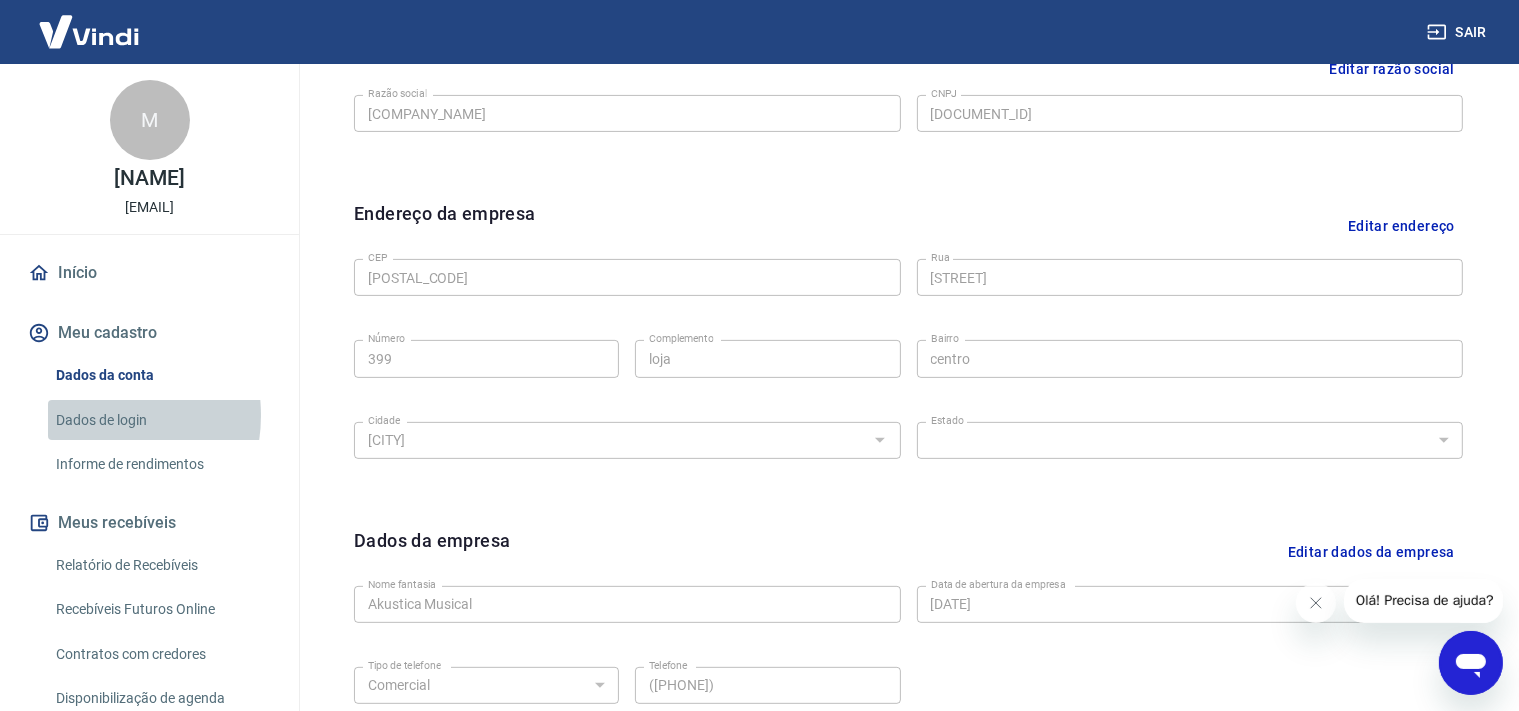click on "Dados de login" at bounding box center (161, 420) 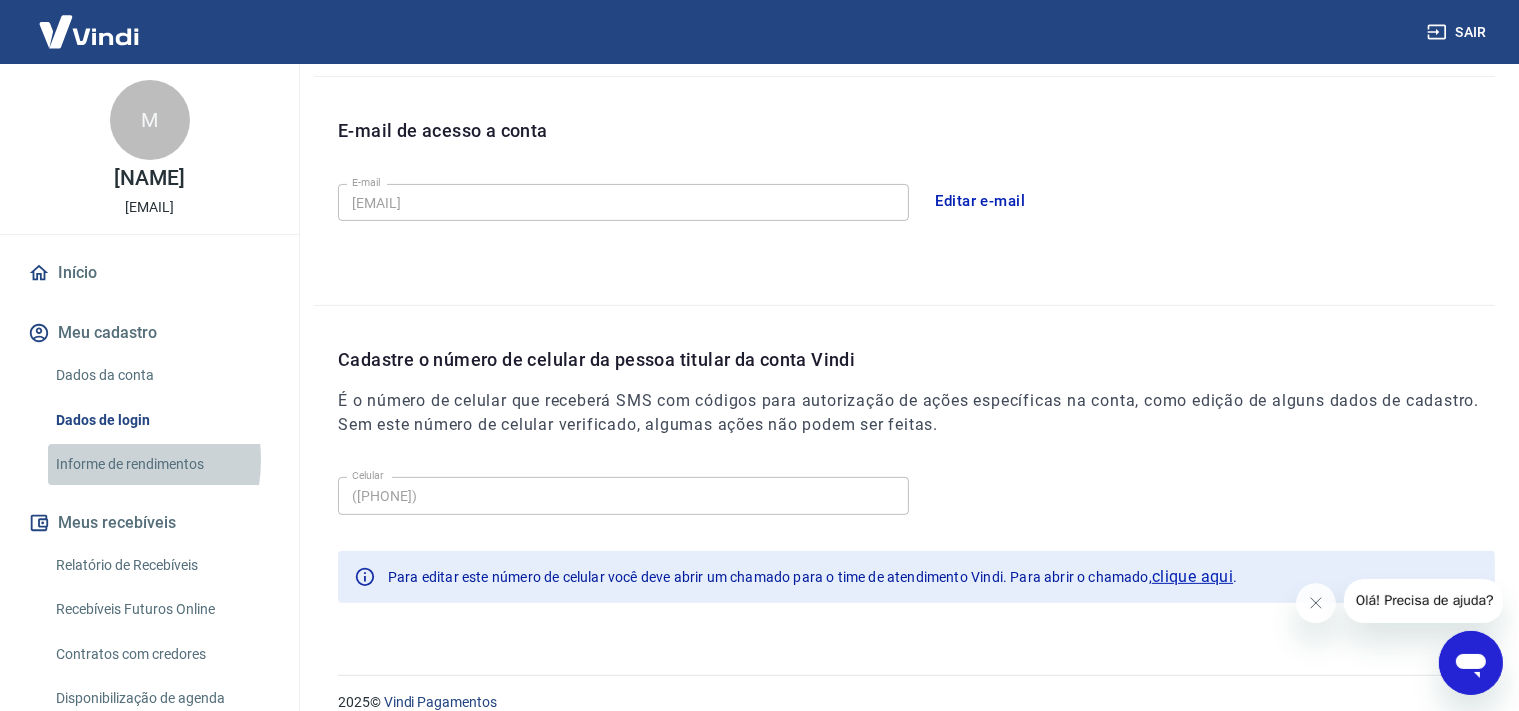 click on "Informe de rendimentos" at bounding box center (161, 464) 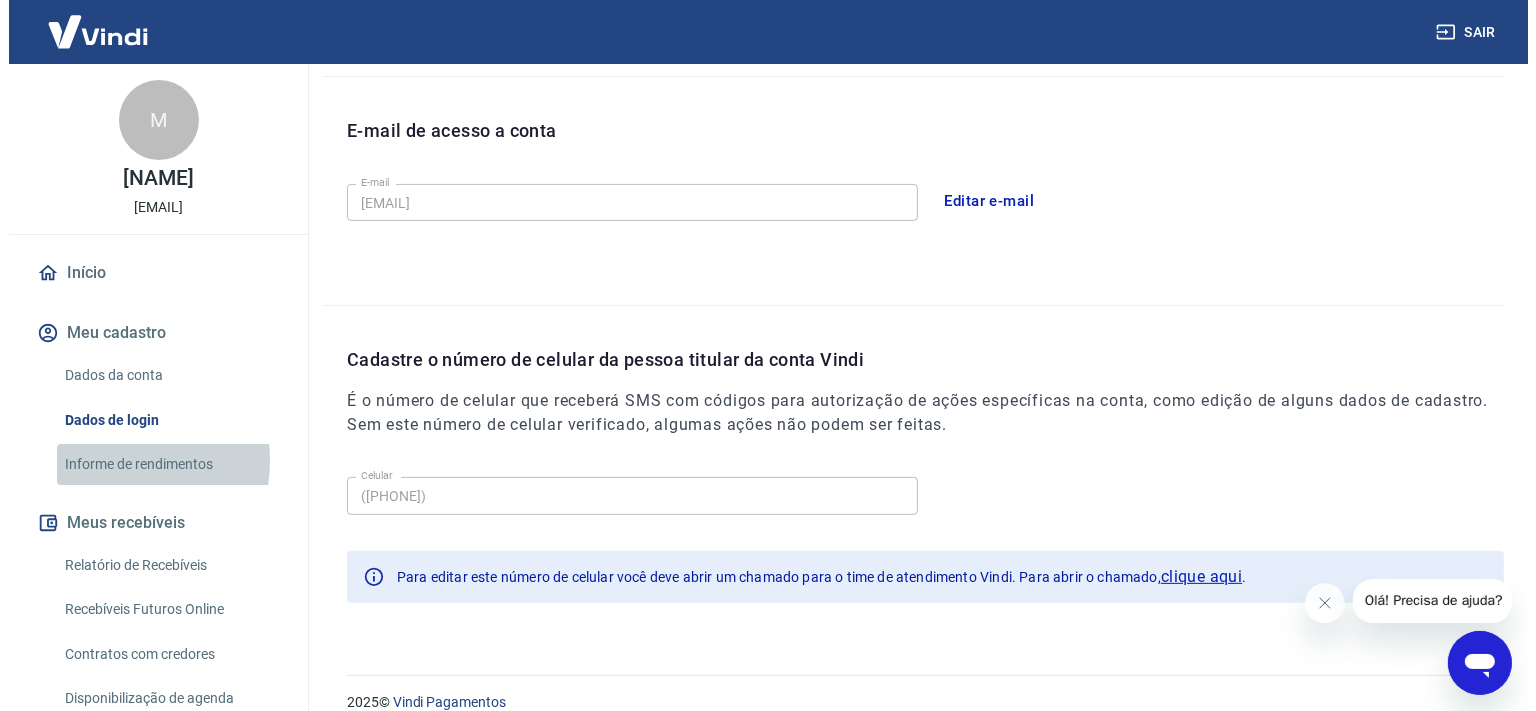 scroll, scrollTop: 0, scrollLeft: 0, axis: both 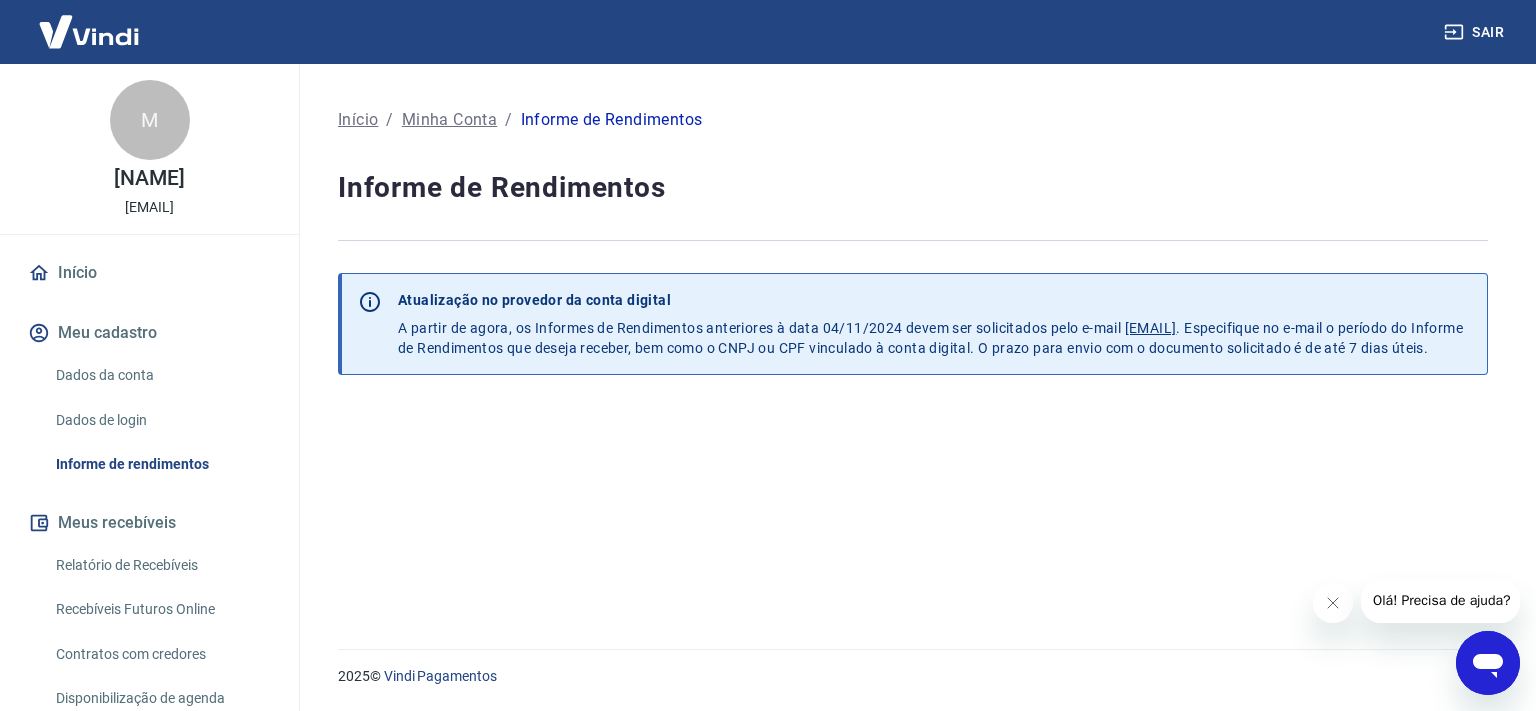 click on "Relatório de Recebíveis" at bounding box center [161, 565] 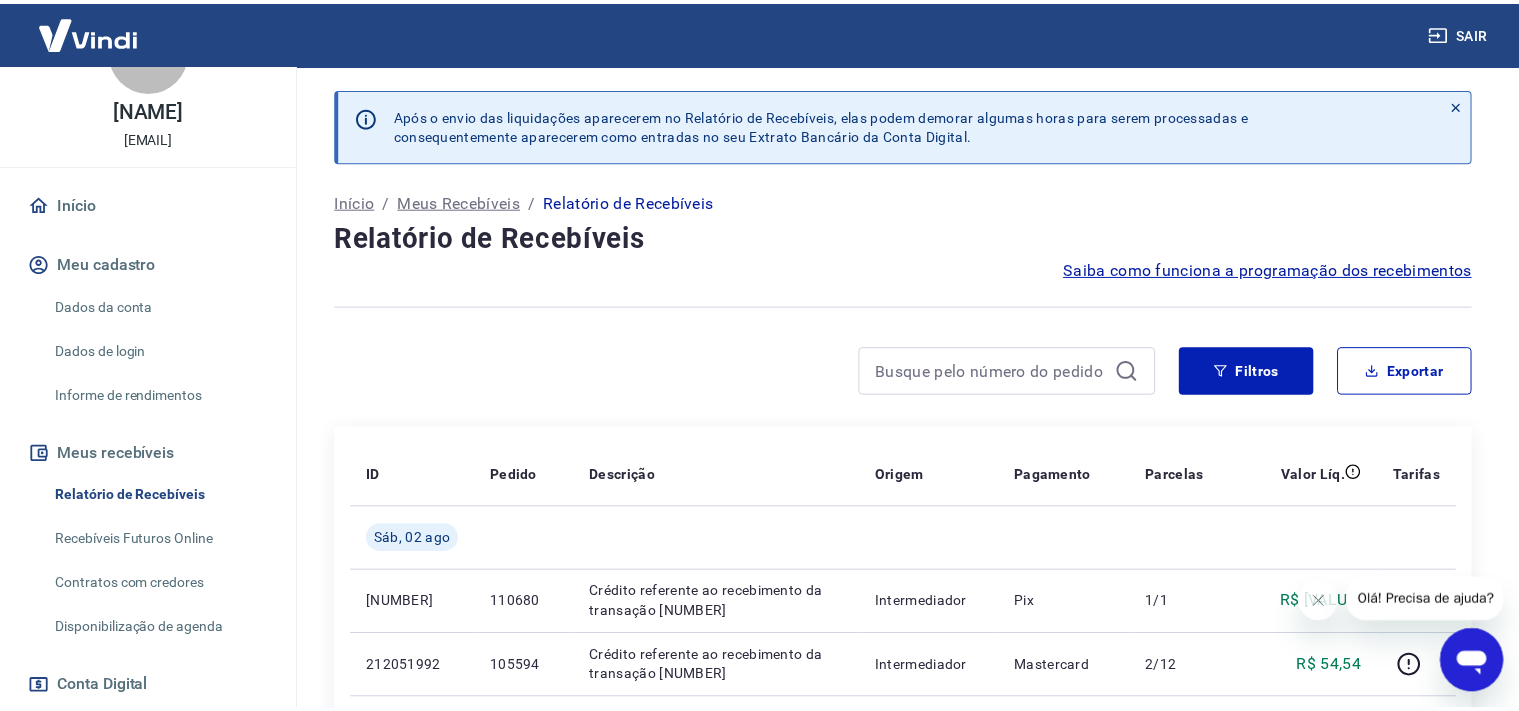 scroll, scrollTop: 105, scrollLeft: 0, axis: vertical 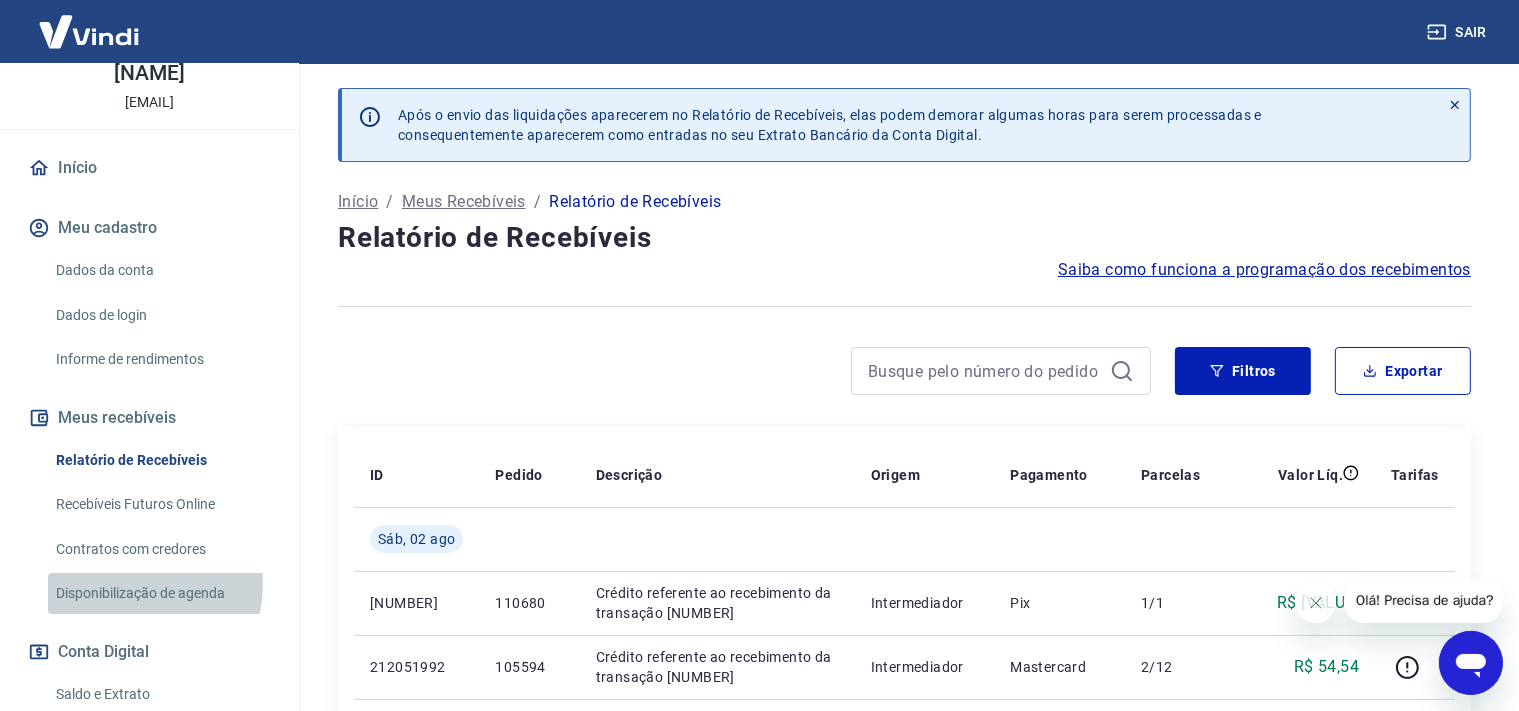 click on "Disponibilização de agenda" at bounding box center (161, 593) 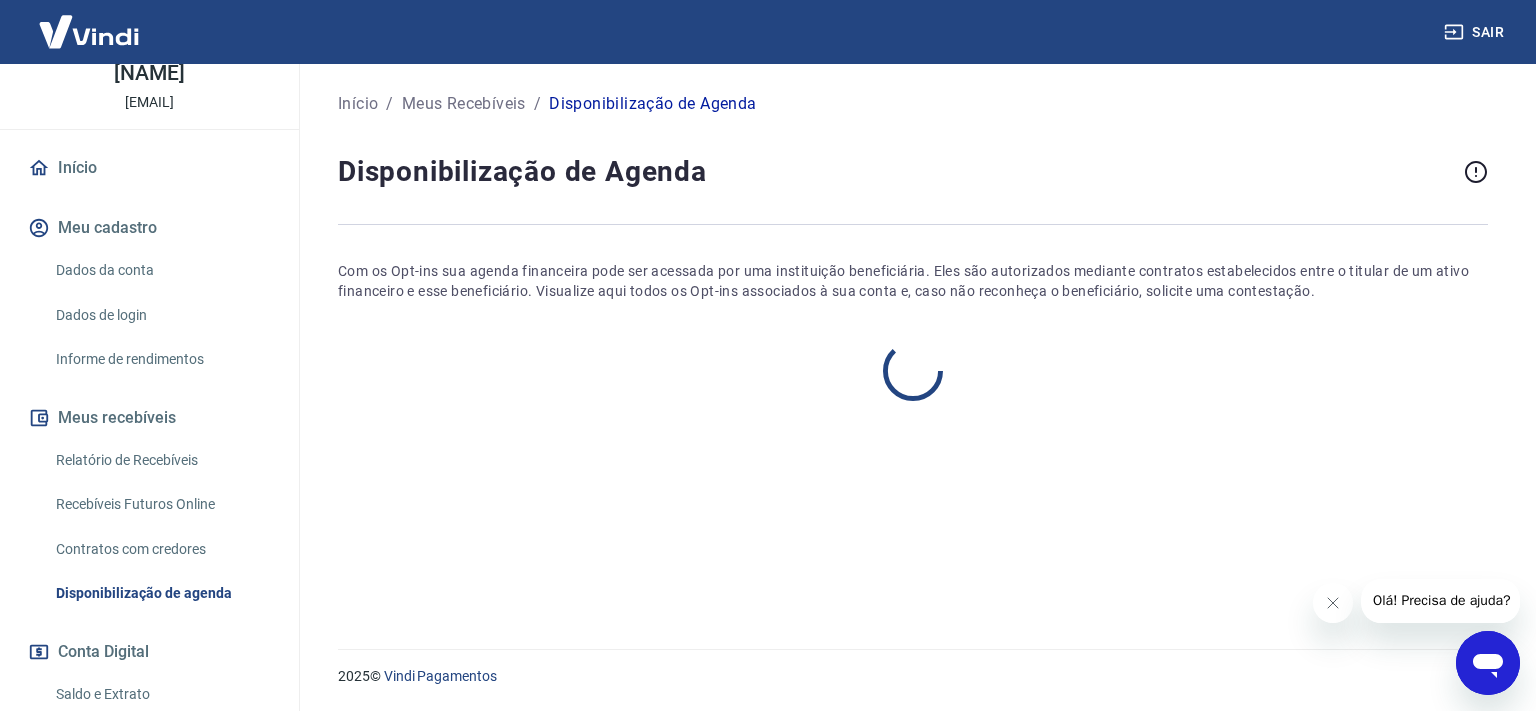 click on "Recebíveis Futuros Online" at bounding box center [161, 504] 